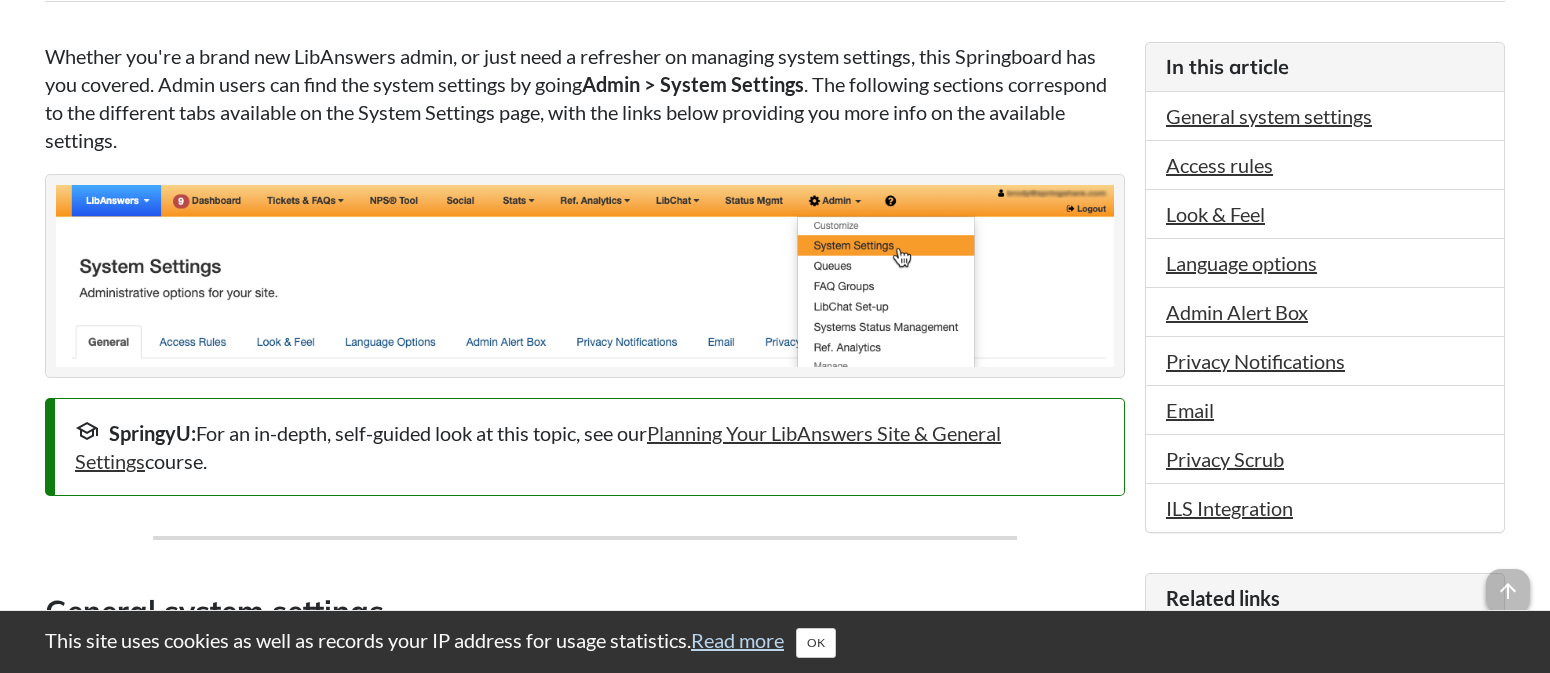 scroll, scrollTop: 495, scrollLeft: 0, axis: vertical 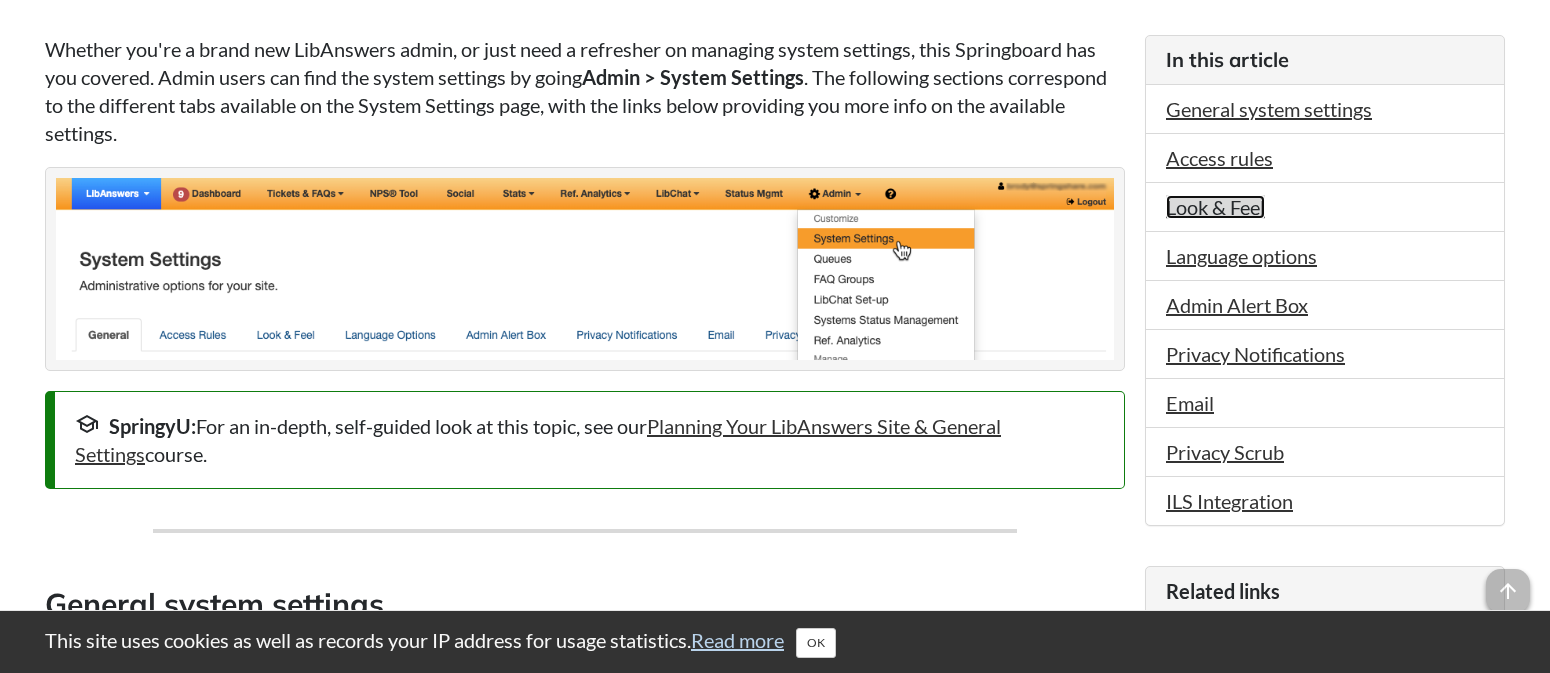 click on "Look & Feel" at bounding box center (1215, 207) 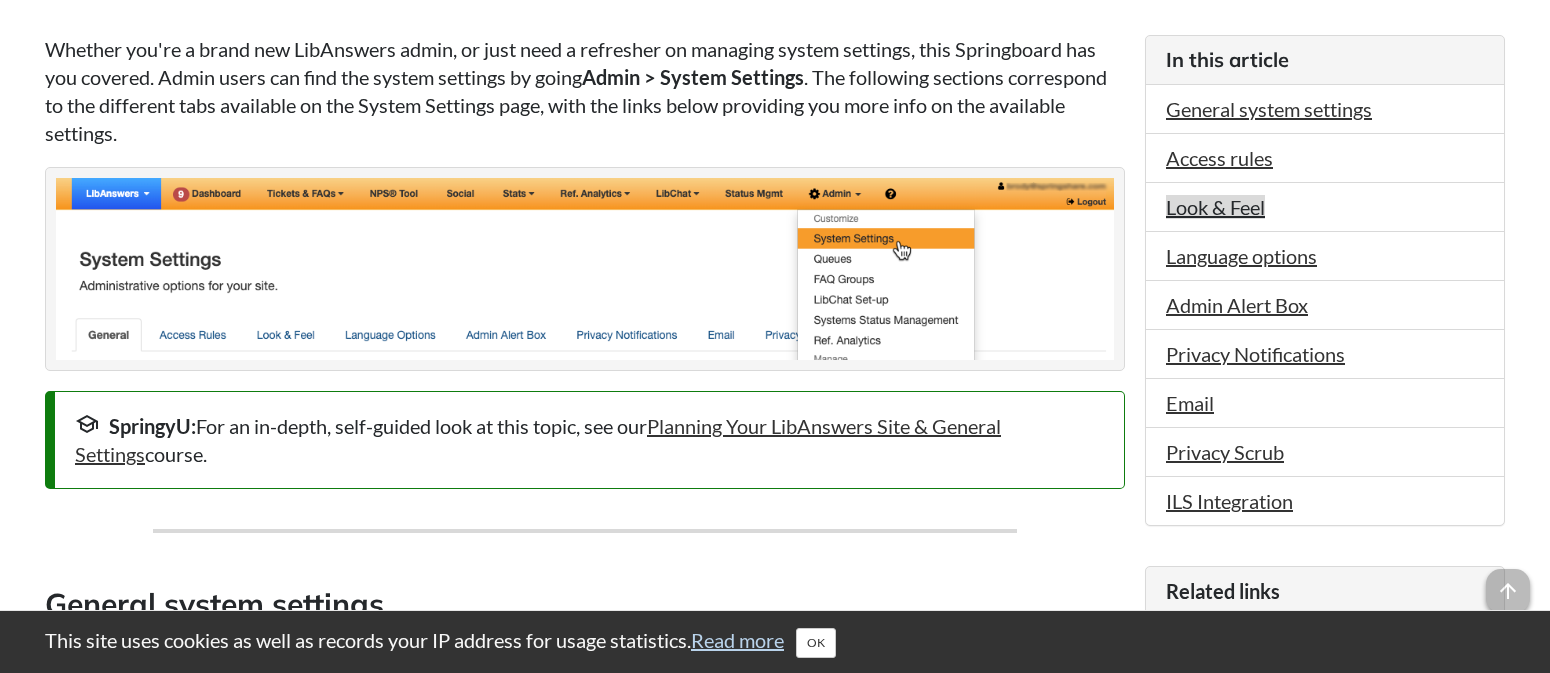 scroll, scrollTop: 2535, scrollLeft: 0, axis: vertical 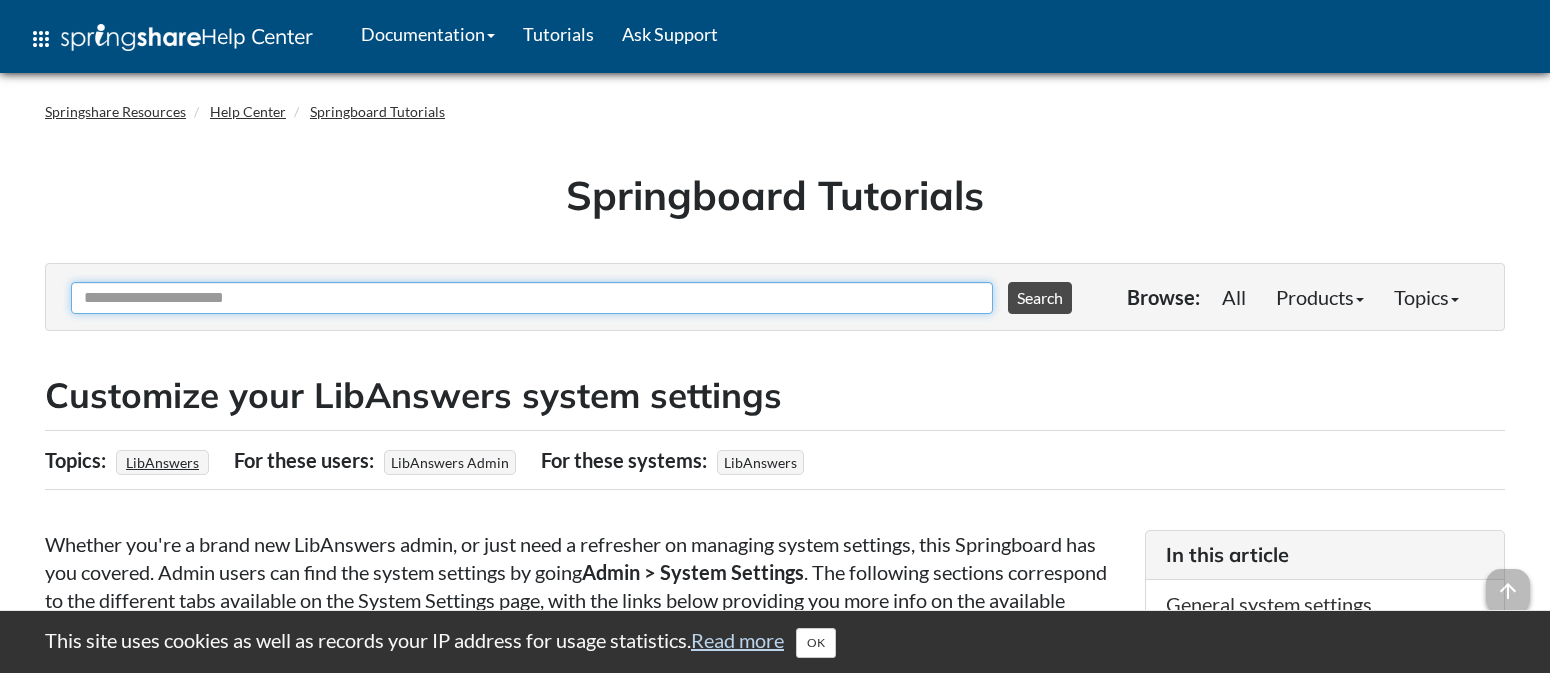 click on "Ask Another Question" at bounding box center [532, 298] 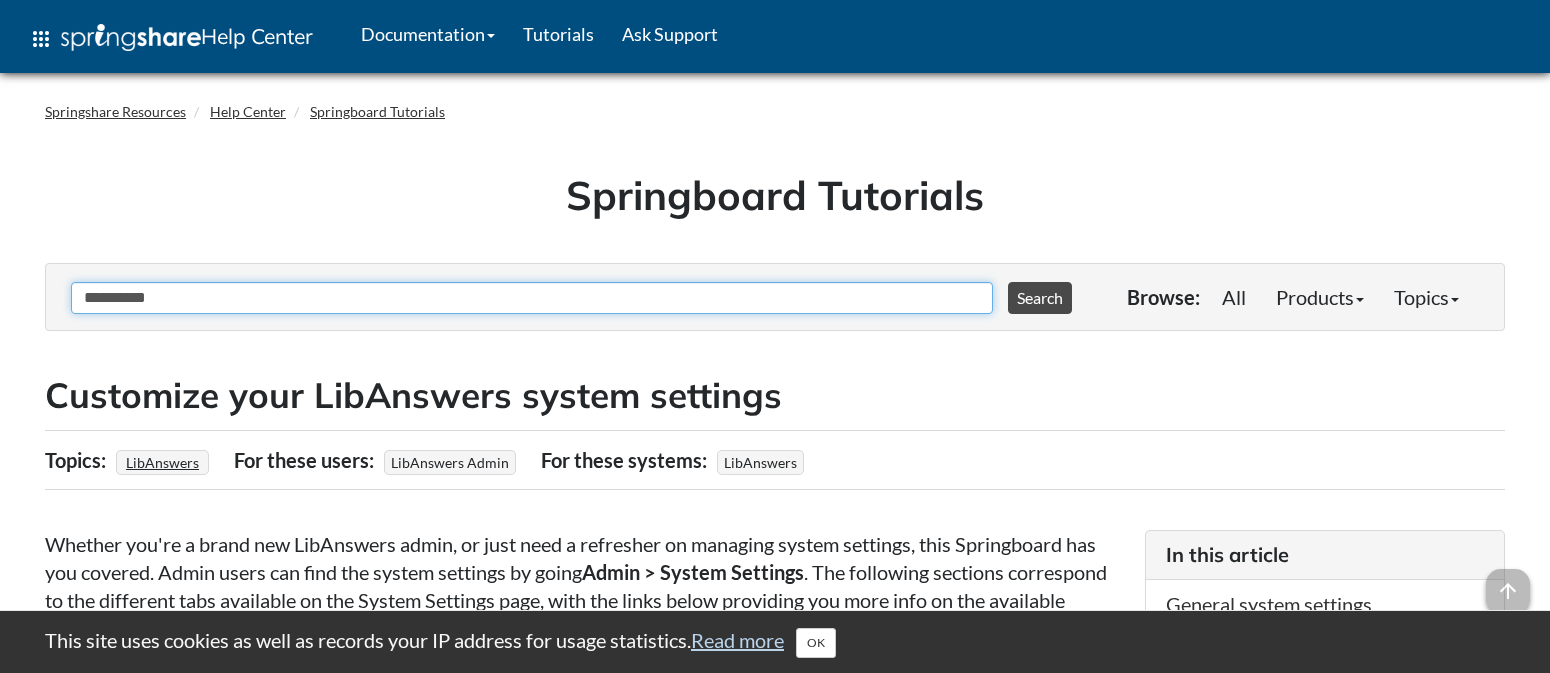 type on "**********" 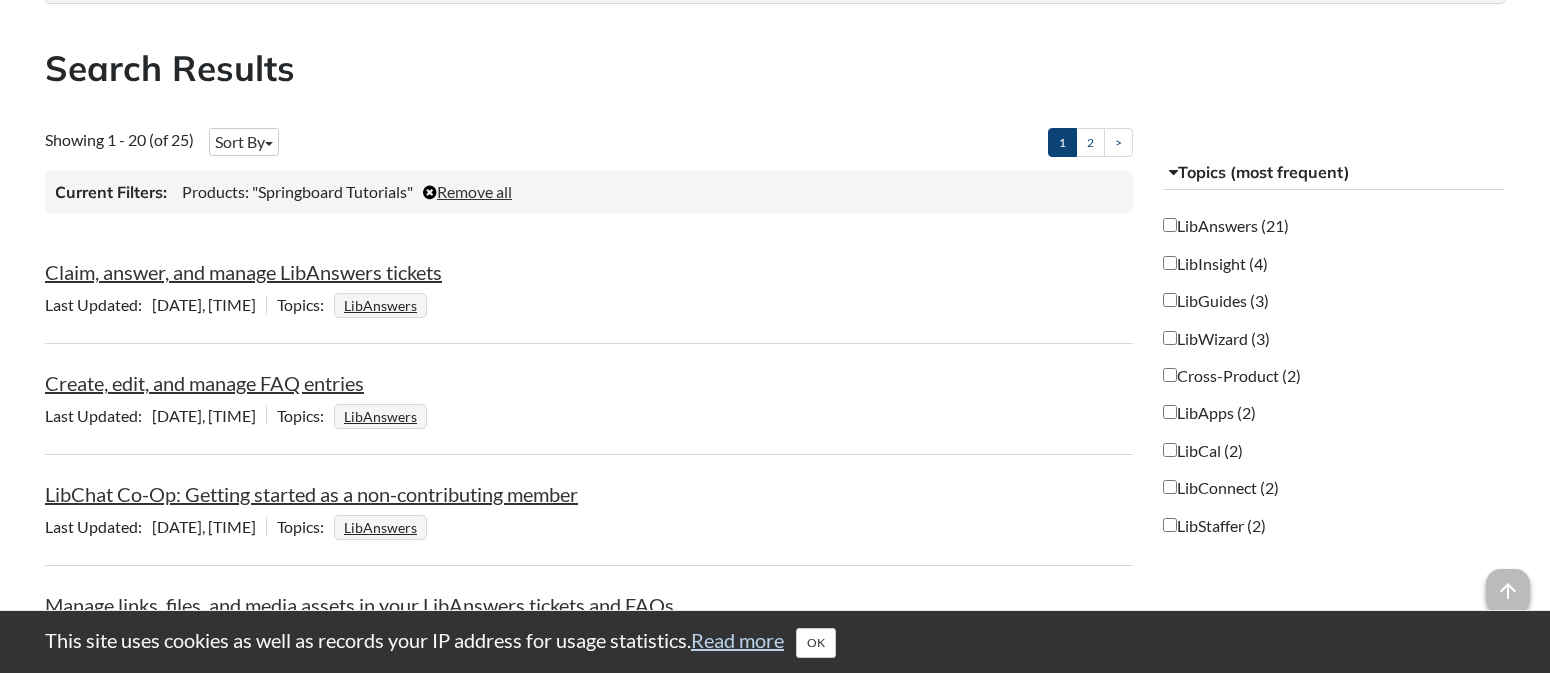 scroll, scrollTop: 0, scrollLeft: 0, axis: both 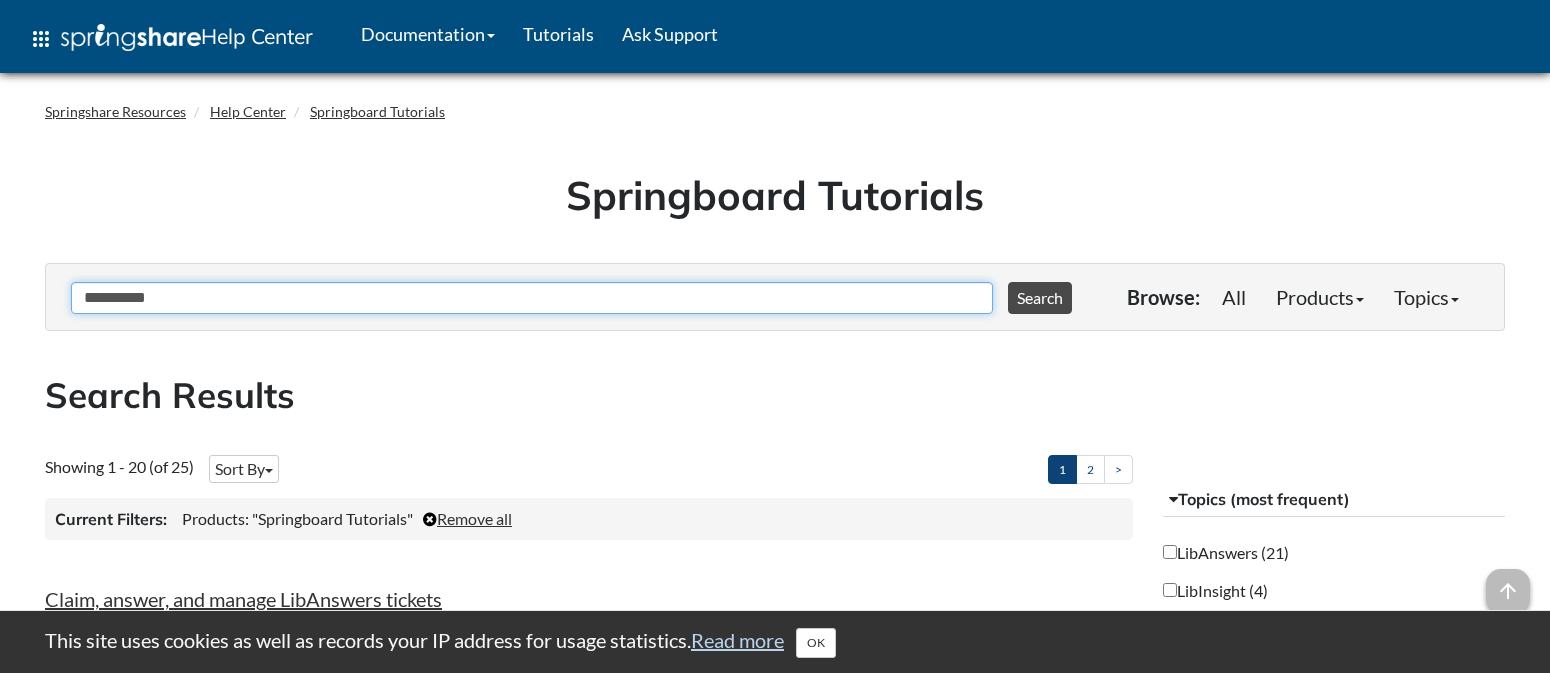 drag, startPoint x: 199, startPoint y: 317, endPoint x: 180, endPoint y: 316, distance: 19.026299 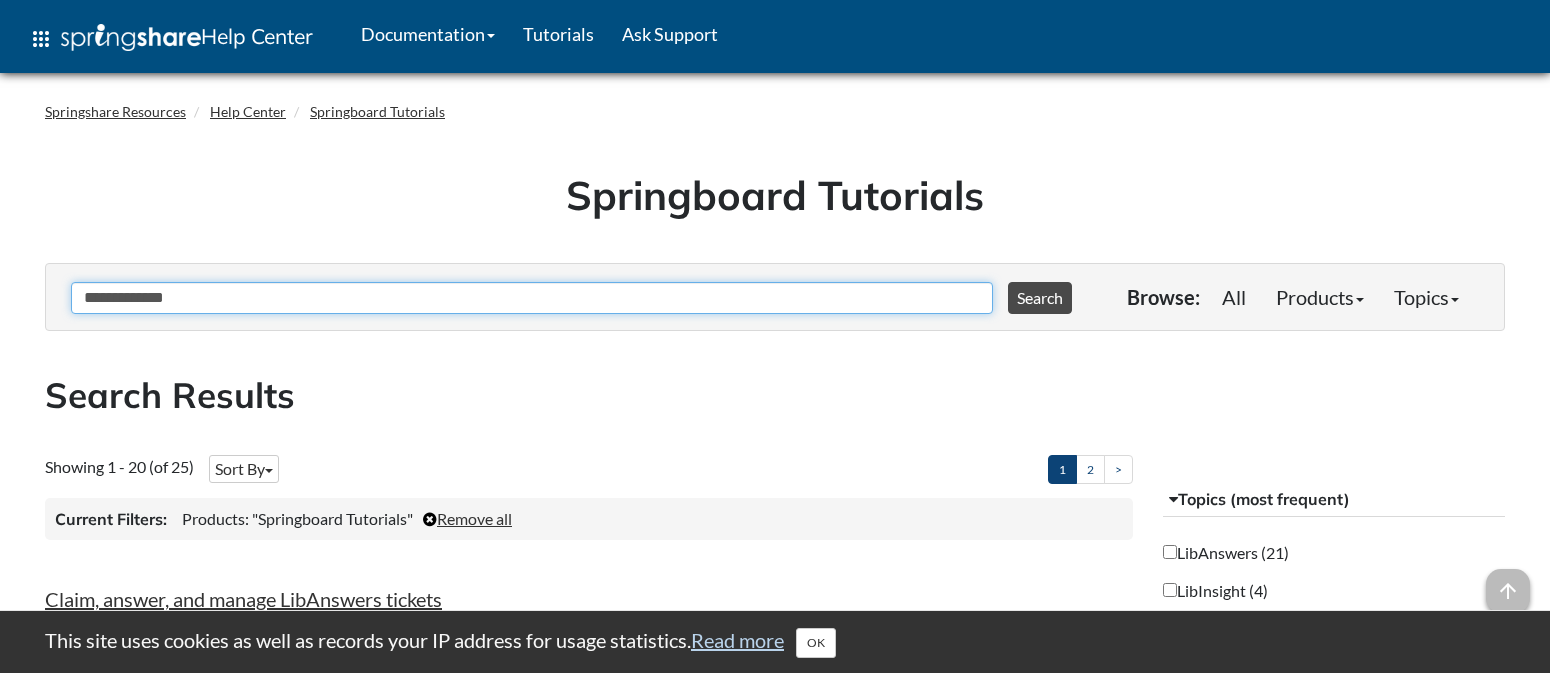 type on "**********" 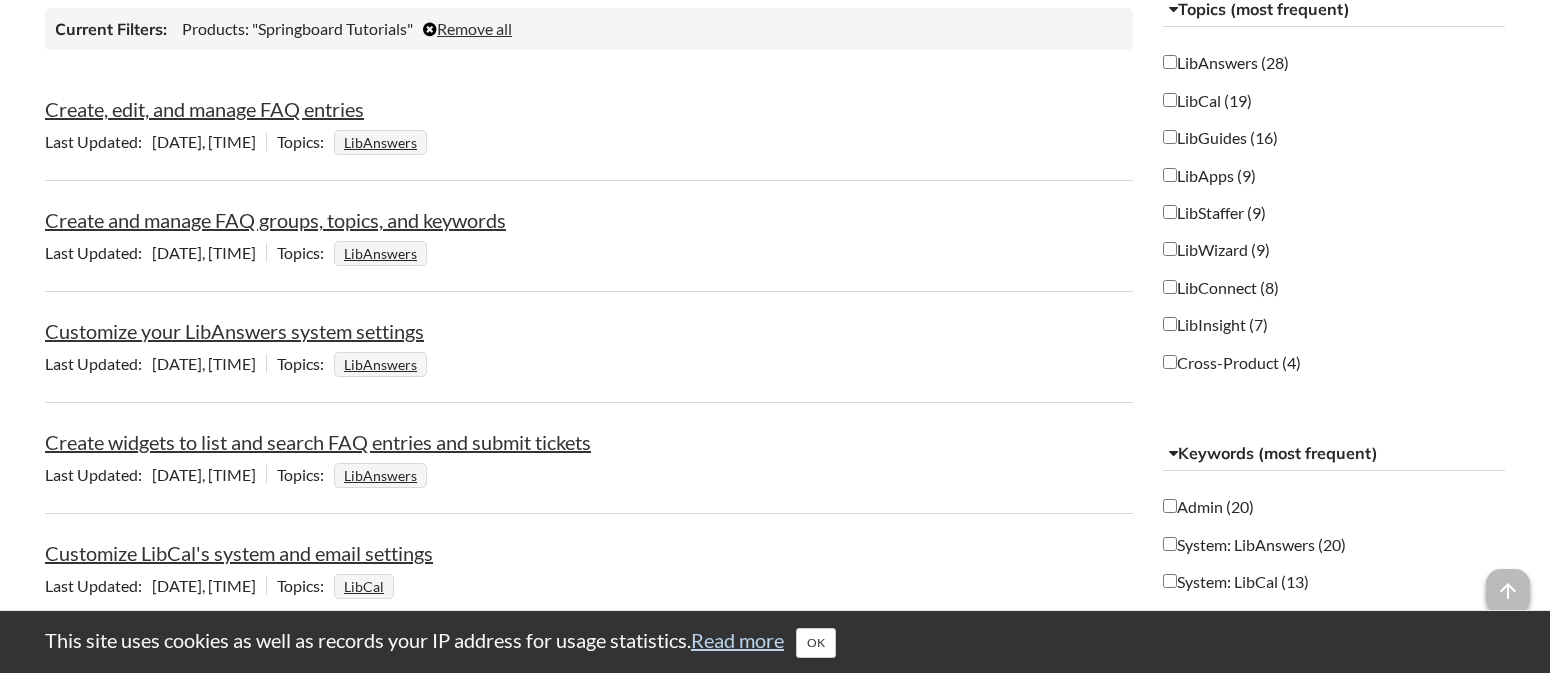 scroll, scrollTop: 494, scrollLeft: 0, axis: vertical 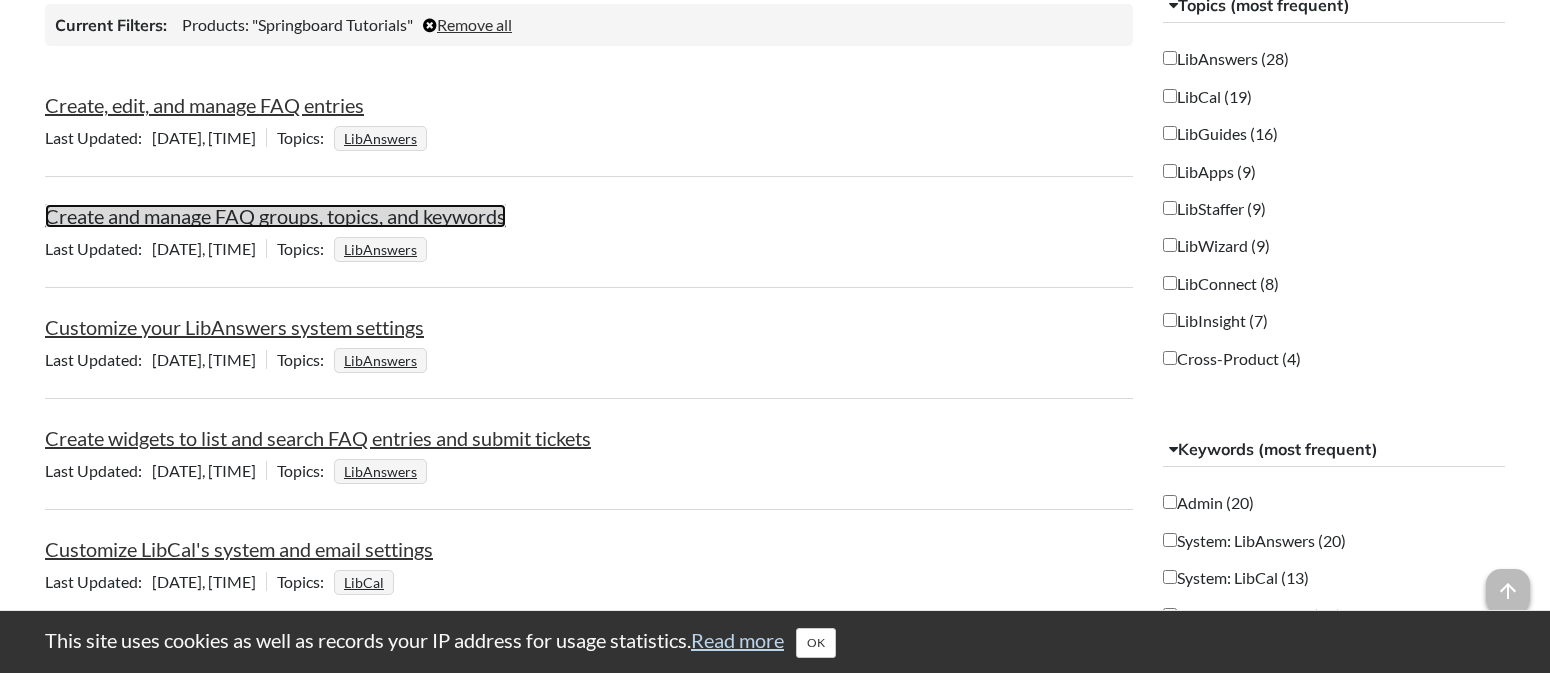 click on "Create and manage FAQ groups, topics, and keywords" at bounding box center [275, 216] 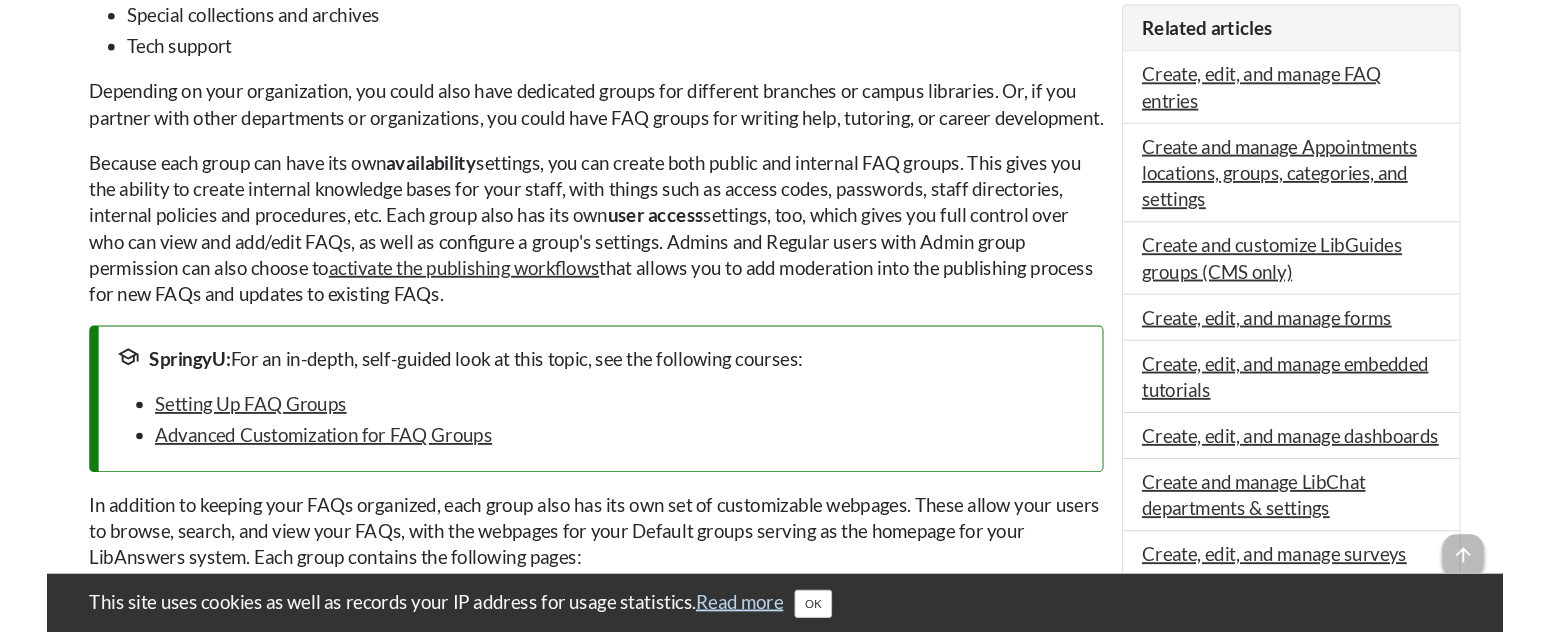 scroll, scrollTop: 1019, scrollLeft: 0, axis: vertical 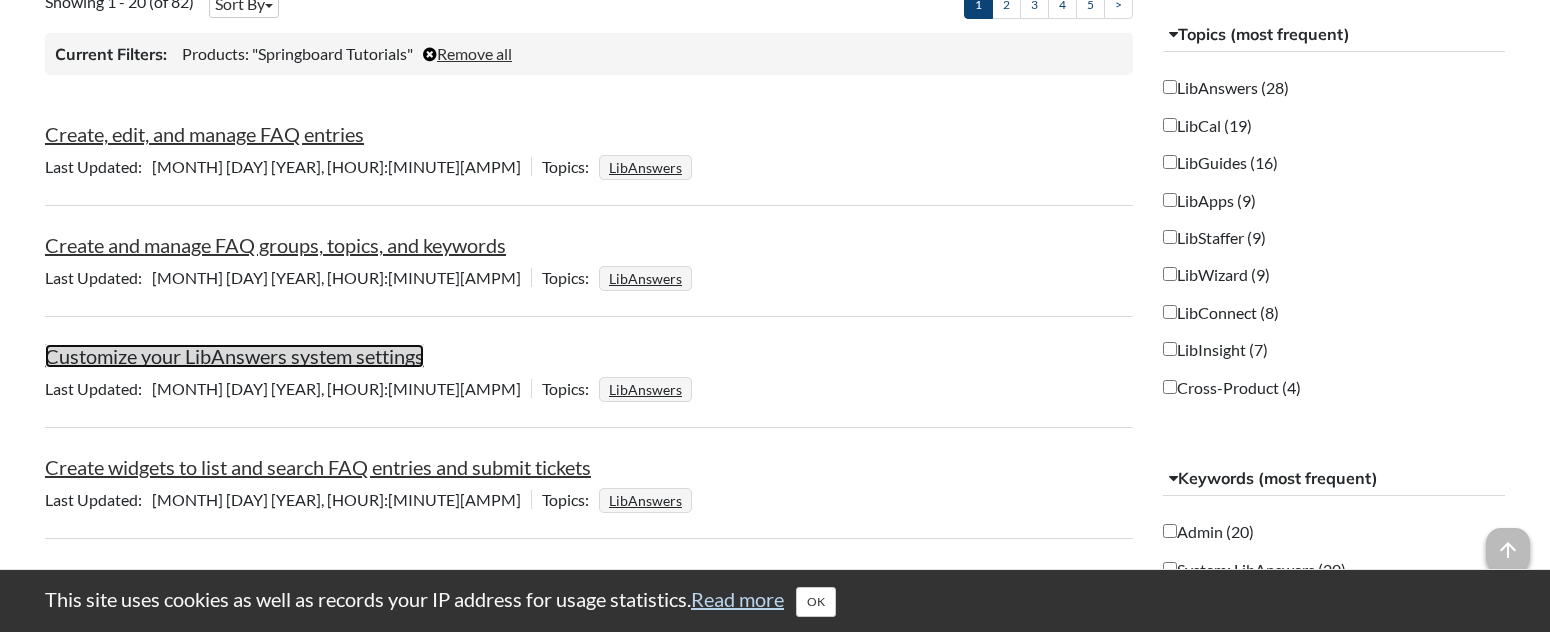 click on "Customize your LibAnswers system settings" at bounding box center [234, 356] 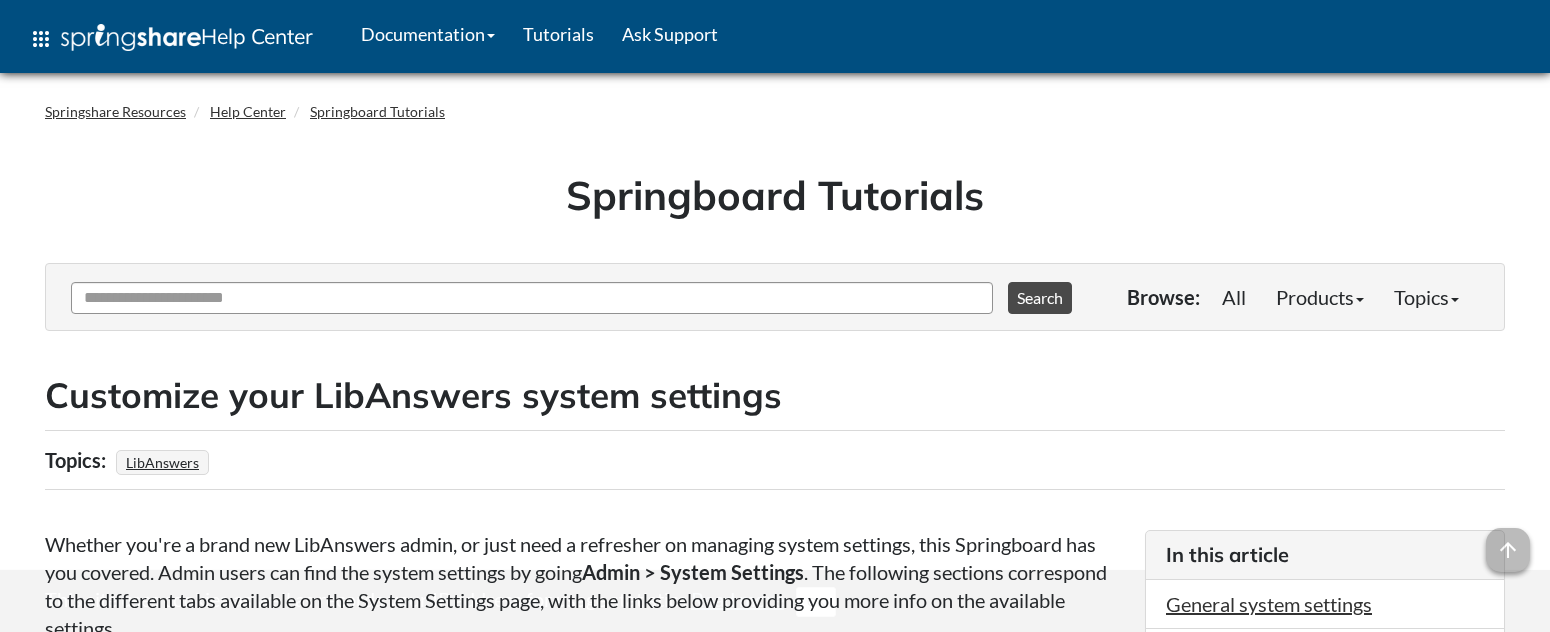 scroll, scrollTop: 0, scrollLeft: 0, axis: both 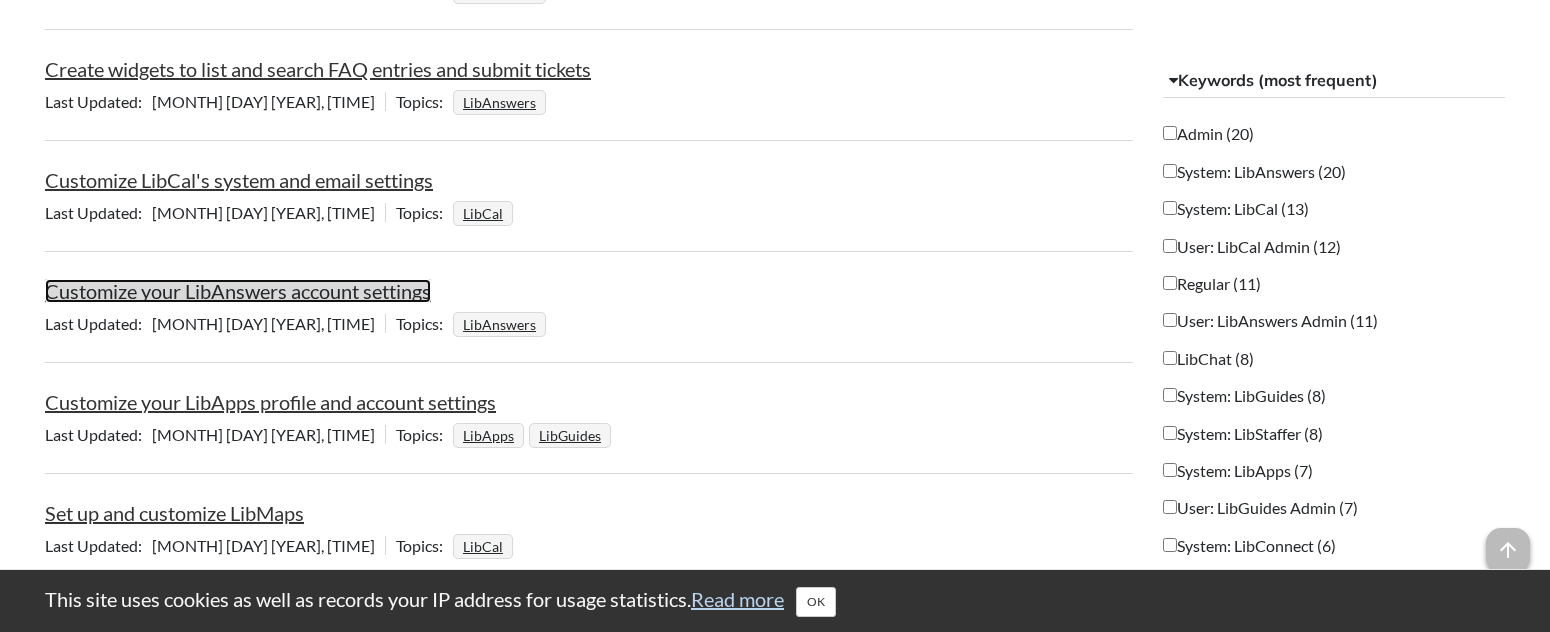 click on "Customize your LibAnswers account settings" at bounding box center (238, 291) 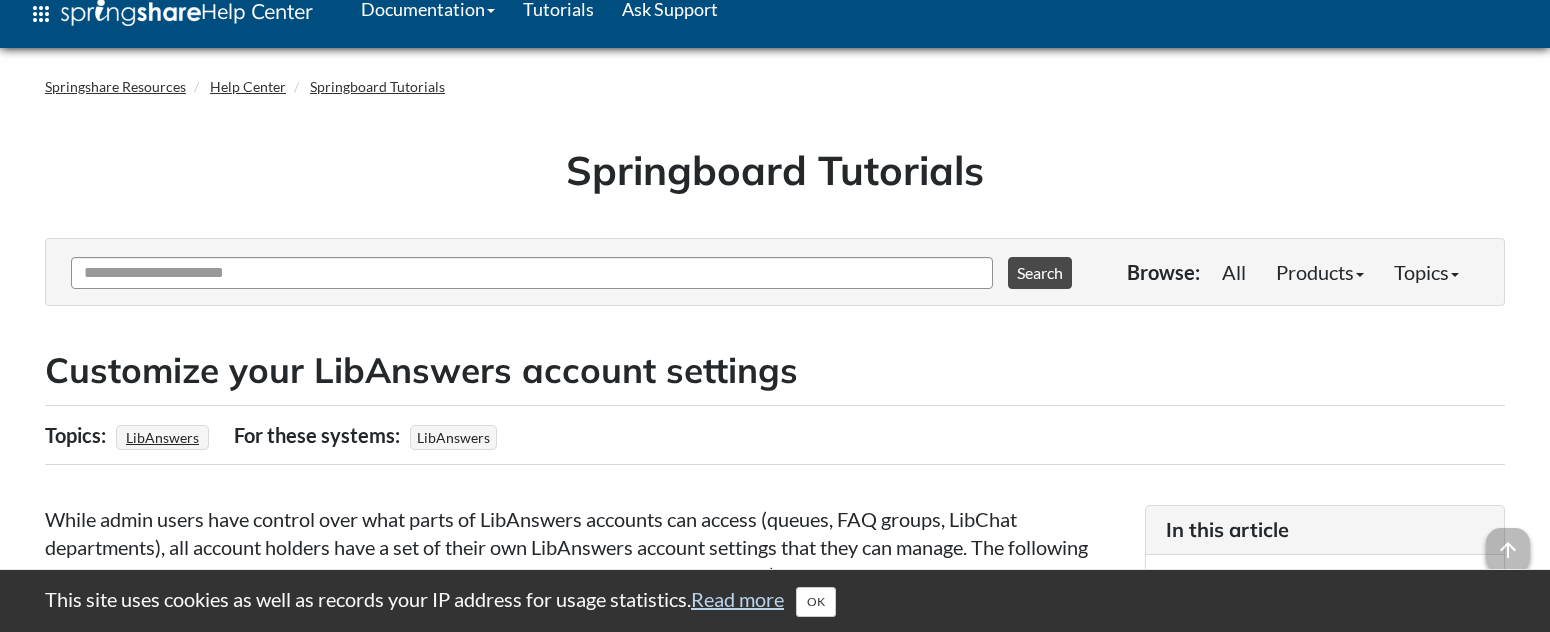 scroll, scrollTop: 22, scrollLeft: 0, axis: vertical 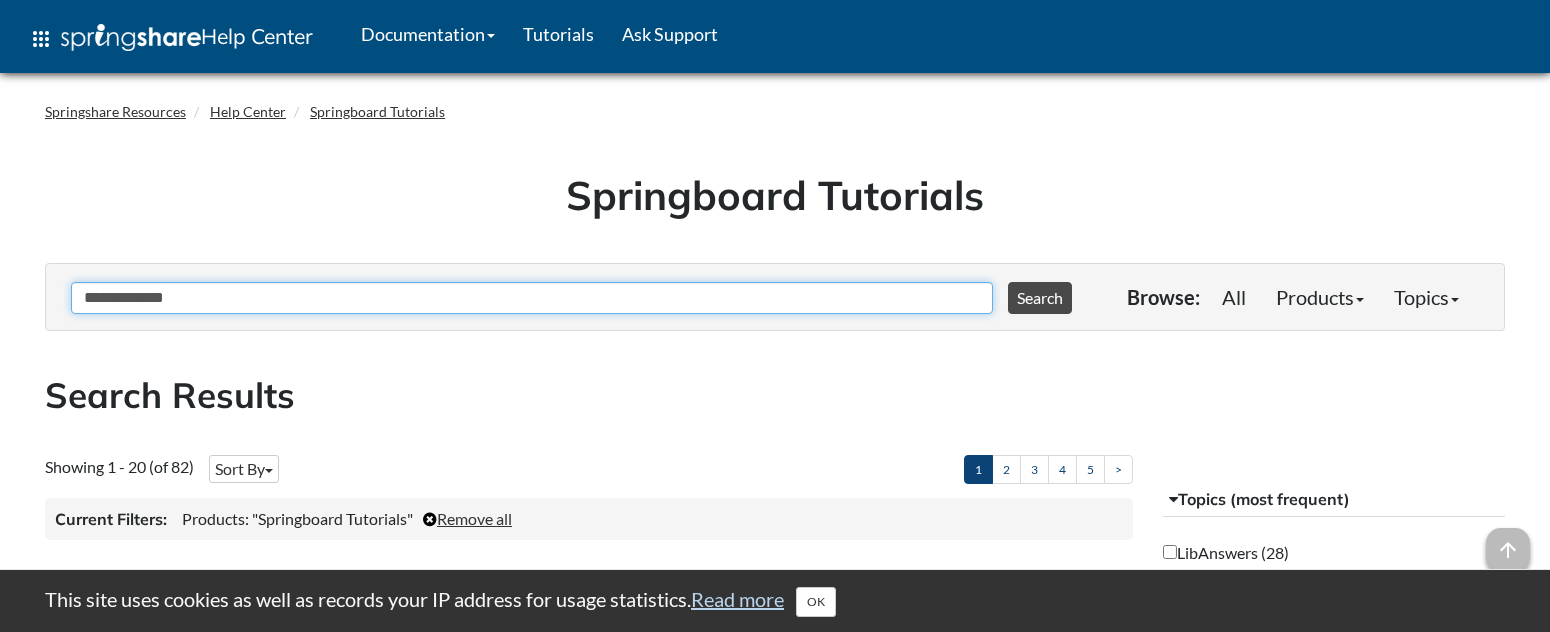 click on "**********" at bounding box center [532, 298] 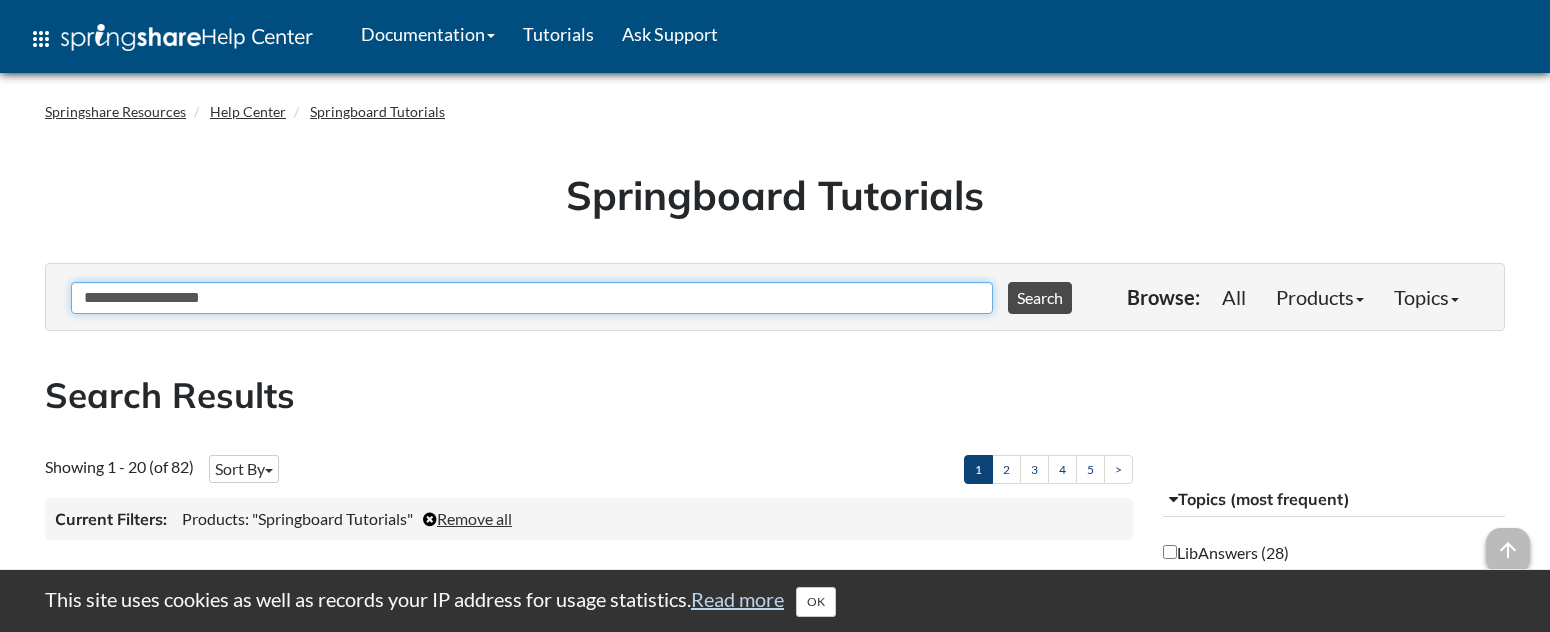 type on "**********" 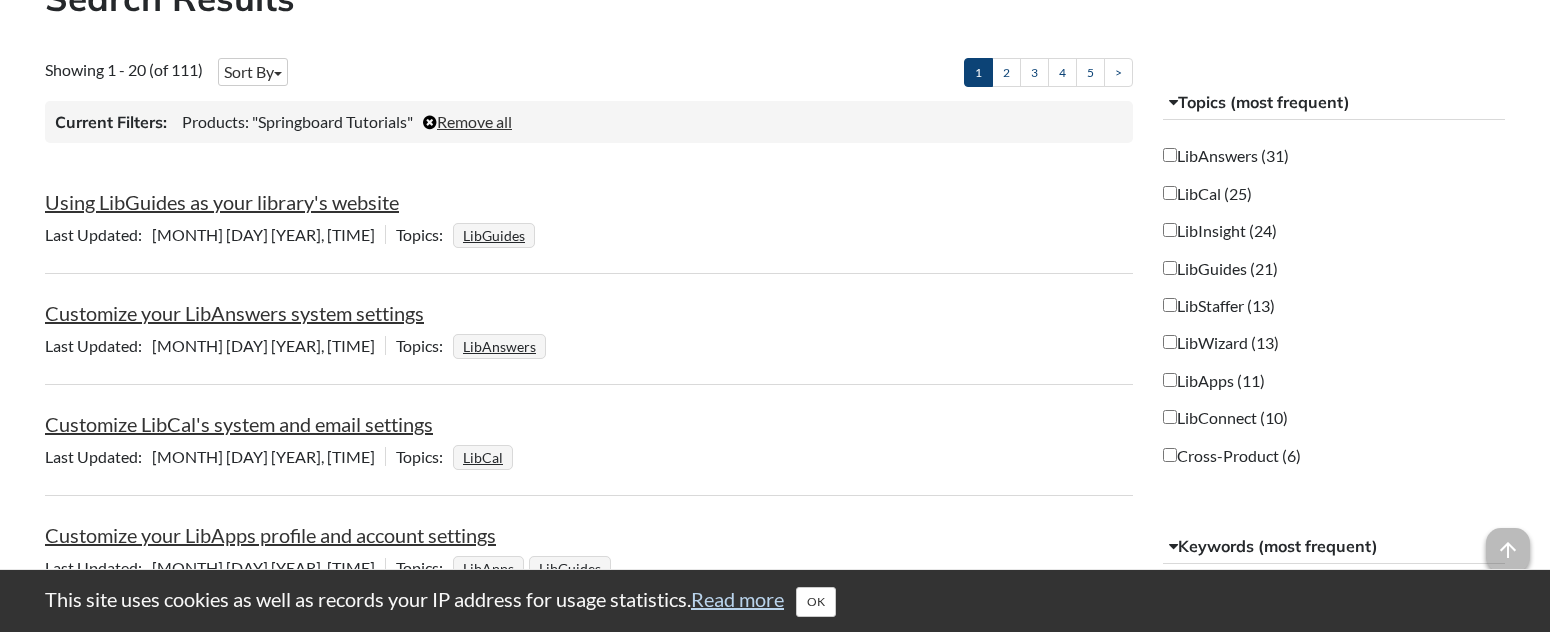 scroll, scrollTop: 406, scrollLeft: 0, axis: vertical 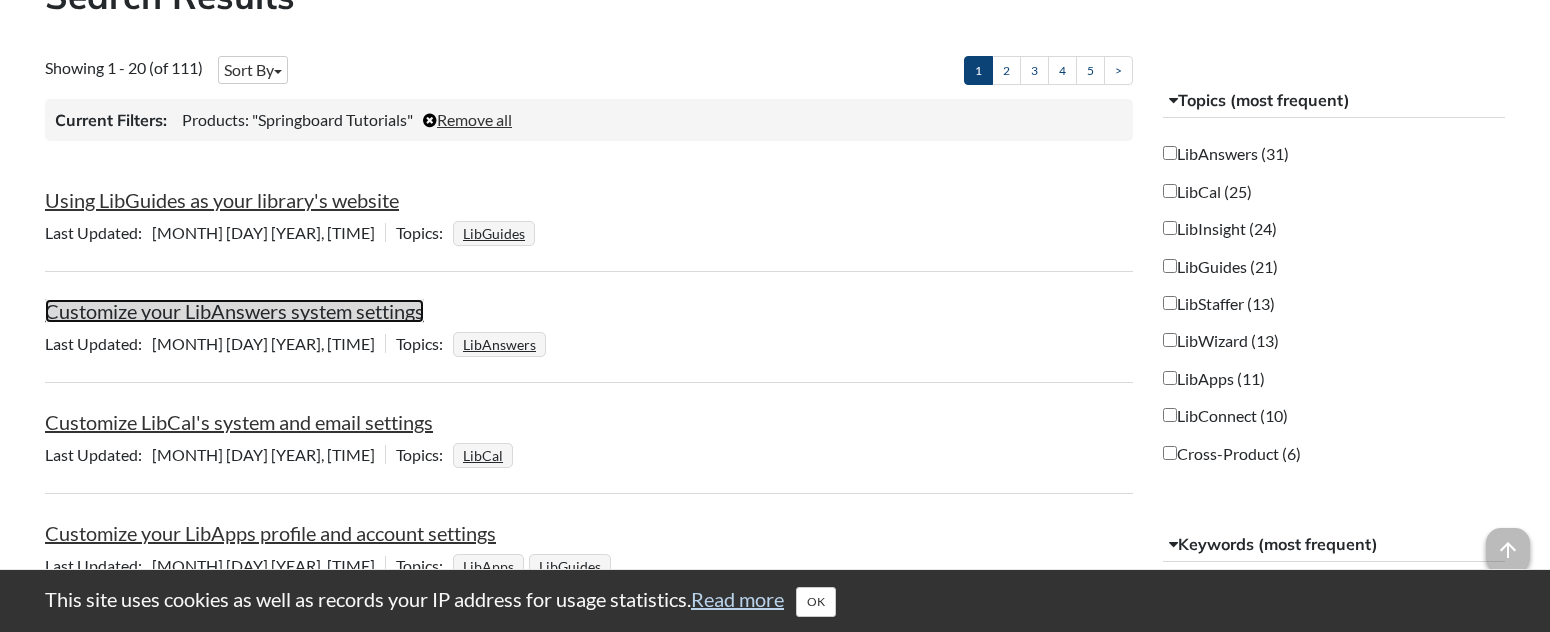 click on "Customize your LibAnswers system settings" at bounding box center [234, 311] 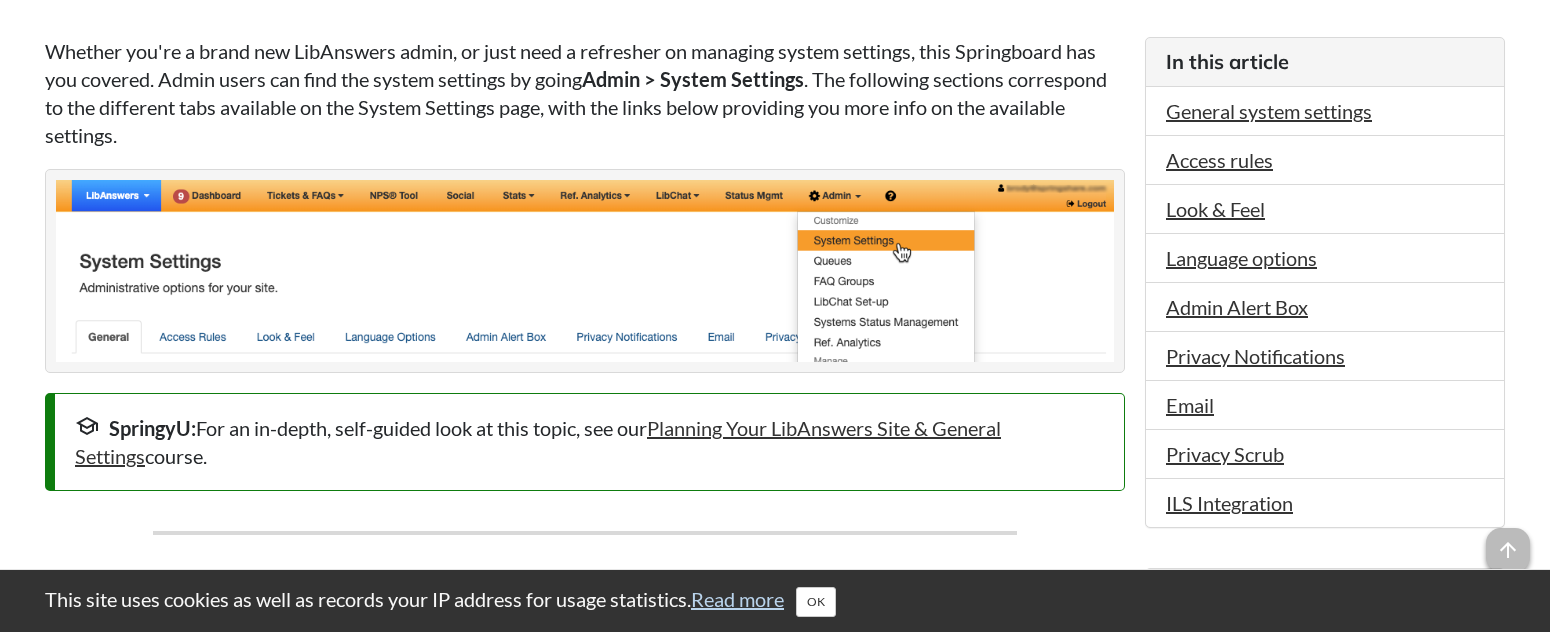 scroll, scrollTop: 505, scrollLeft: 0, axis: vertical 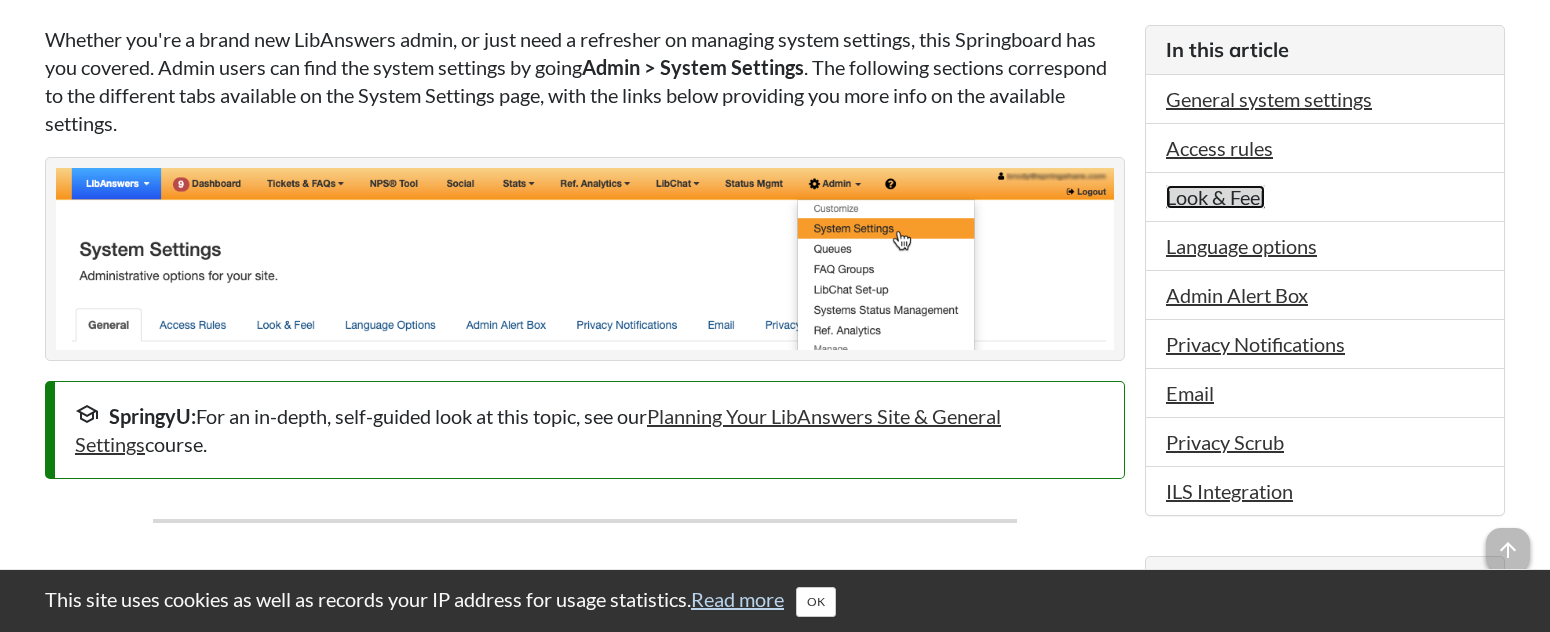 click on "Look & Feel" at bounding box center (1215, 197) 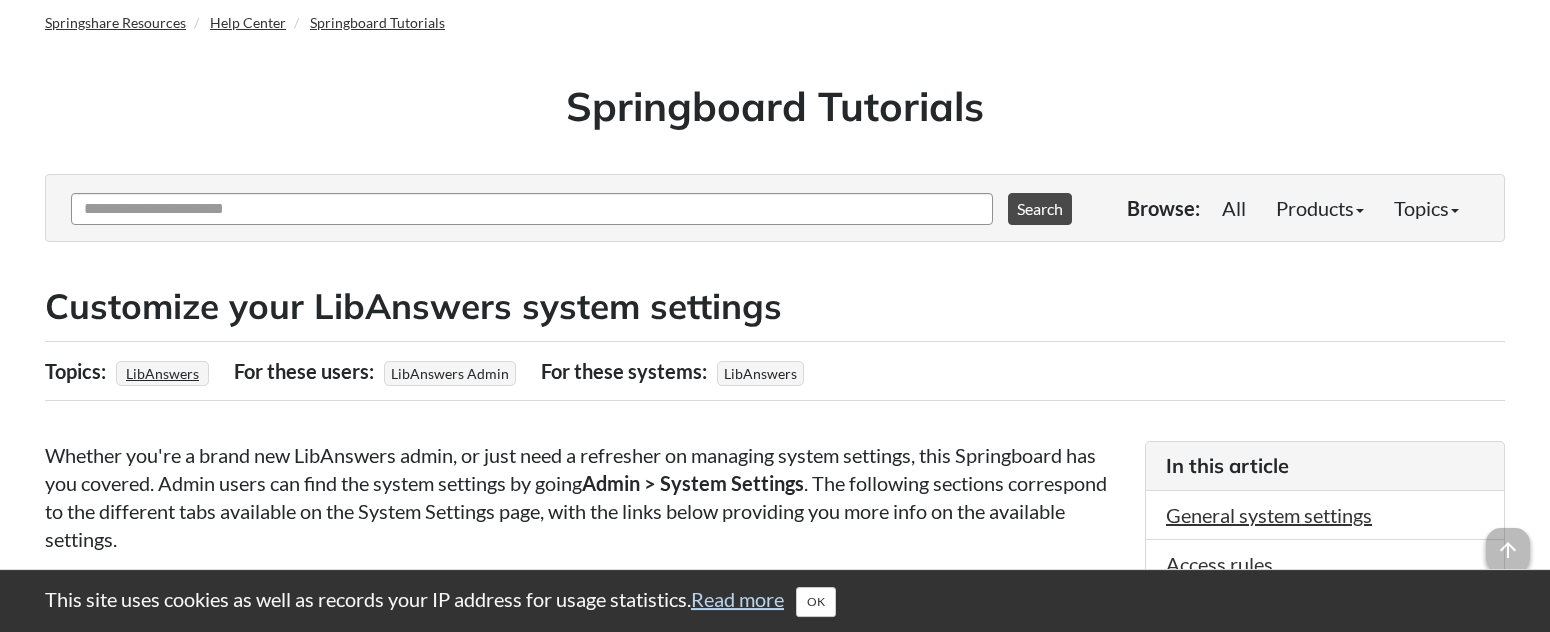 scroll, scrollTop: 0, scrollLeft: 0, axis: both 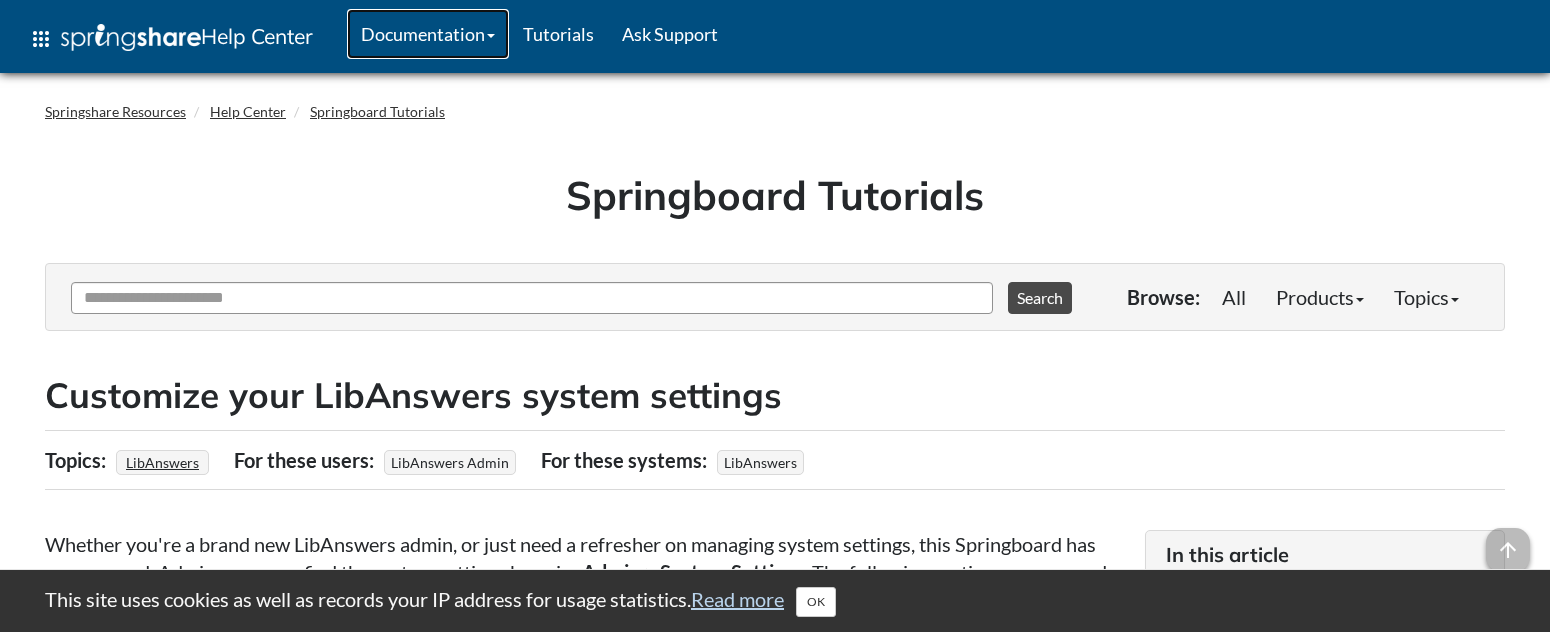 click on "Documentation" at bounding box center (428, 34) 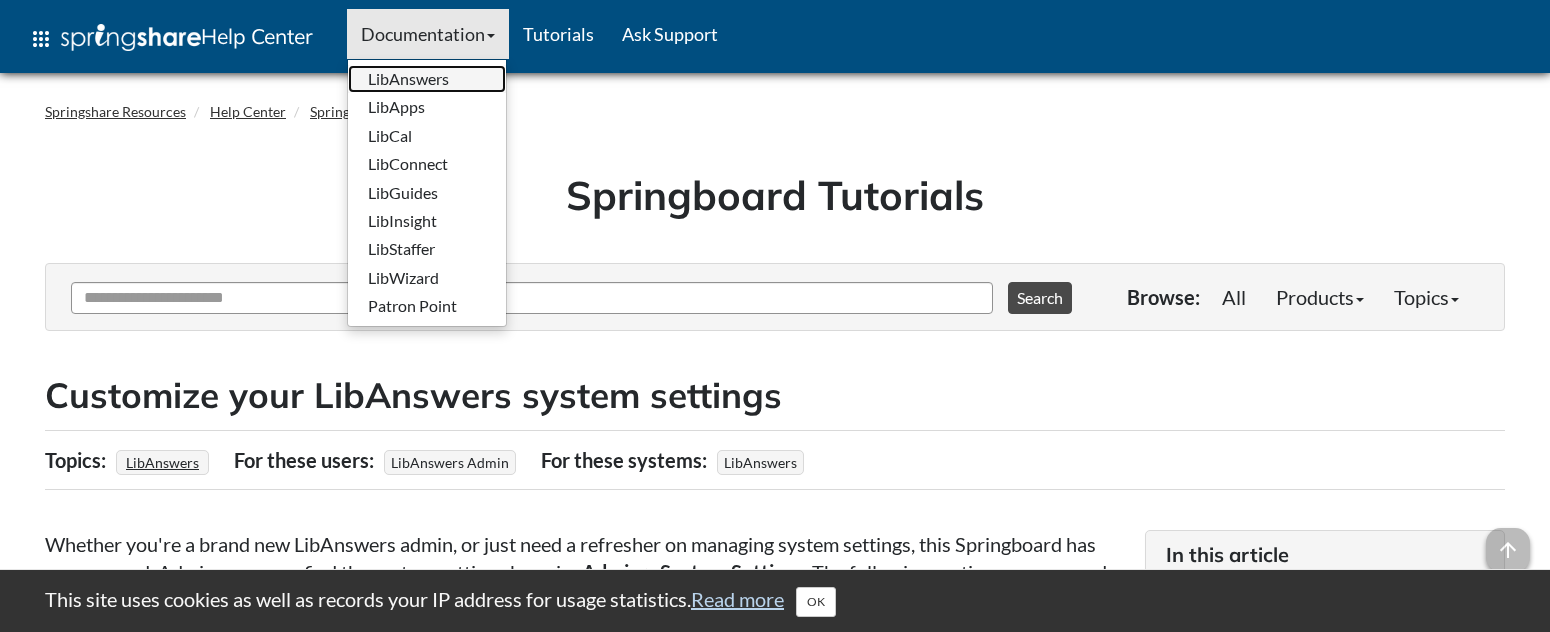click on "LibAnswers" at bounding box center (427, 79) 